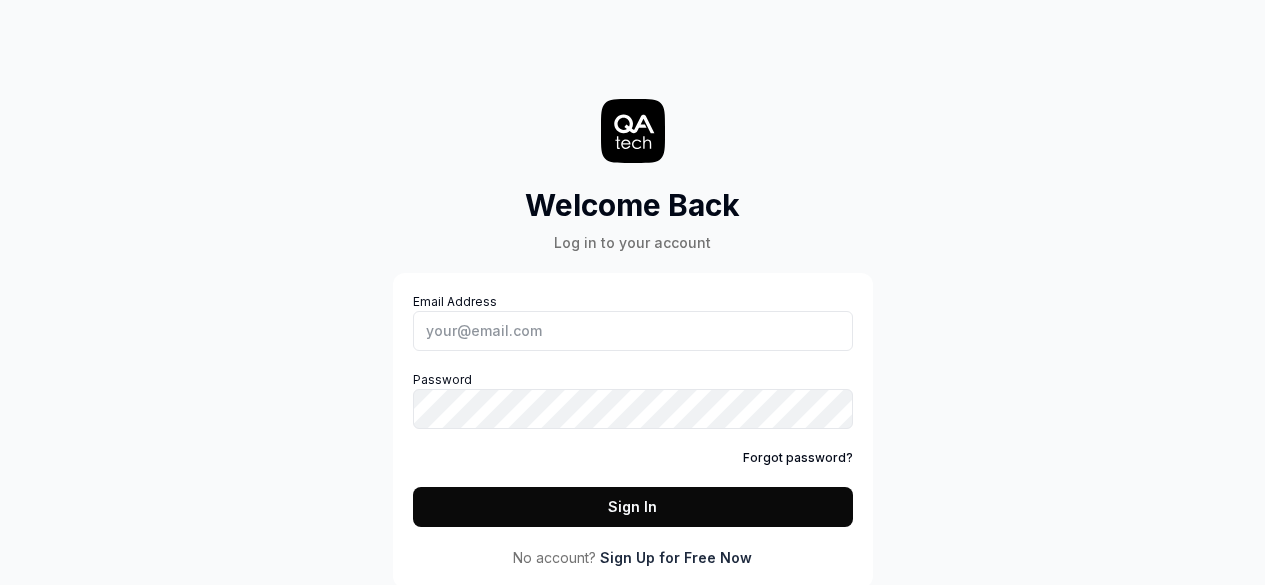 scroll, scrollTop: 0, scrollLeft: 0, axis: both 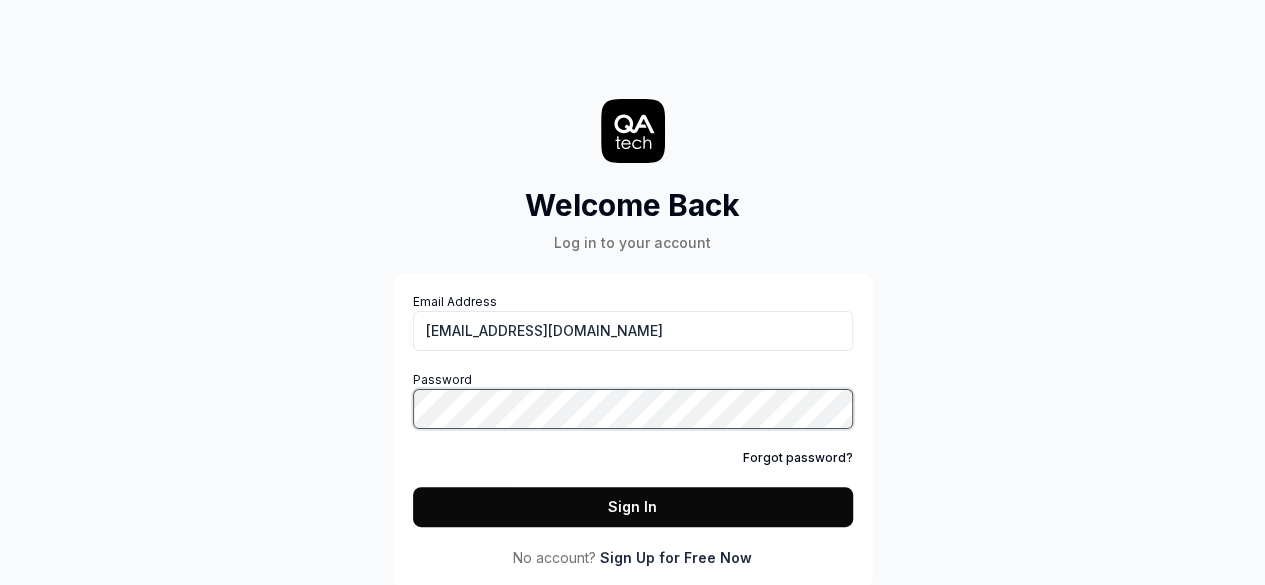click on "Sign In" at bounding box center (633, 507) 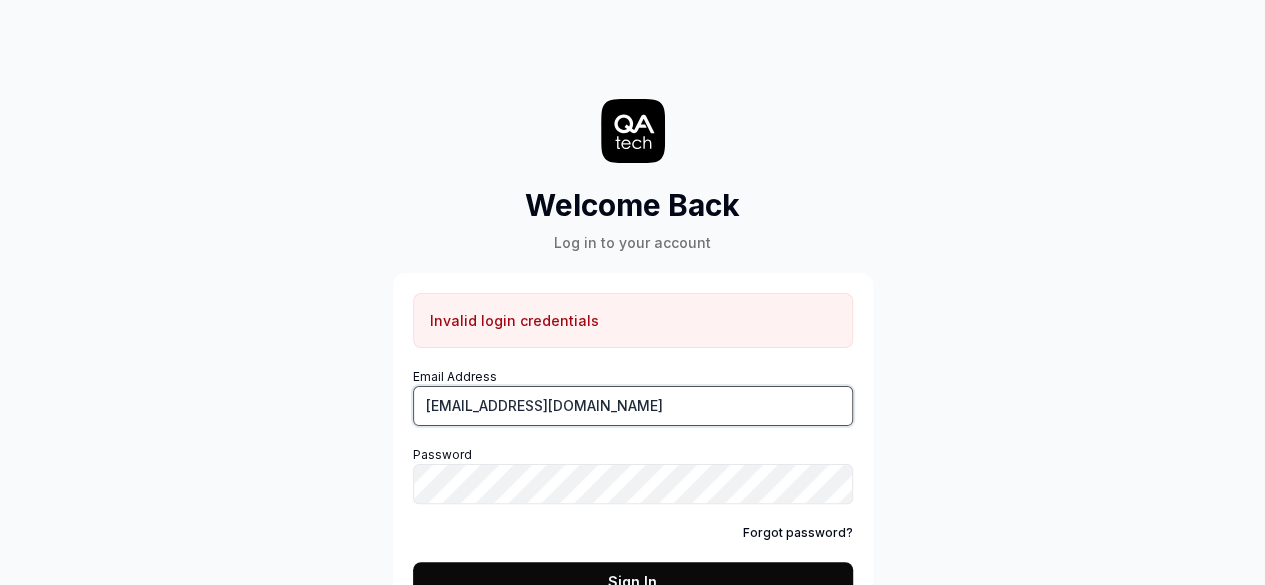 click on "[EMAIL_ADDRESS][DOMAIN_NAME]" at bounding box center (633, 406) 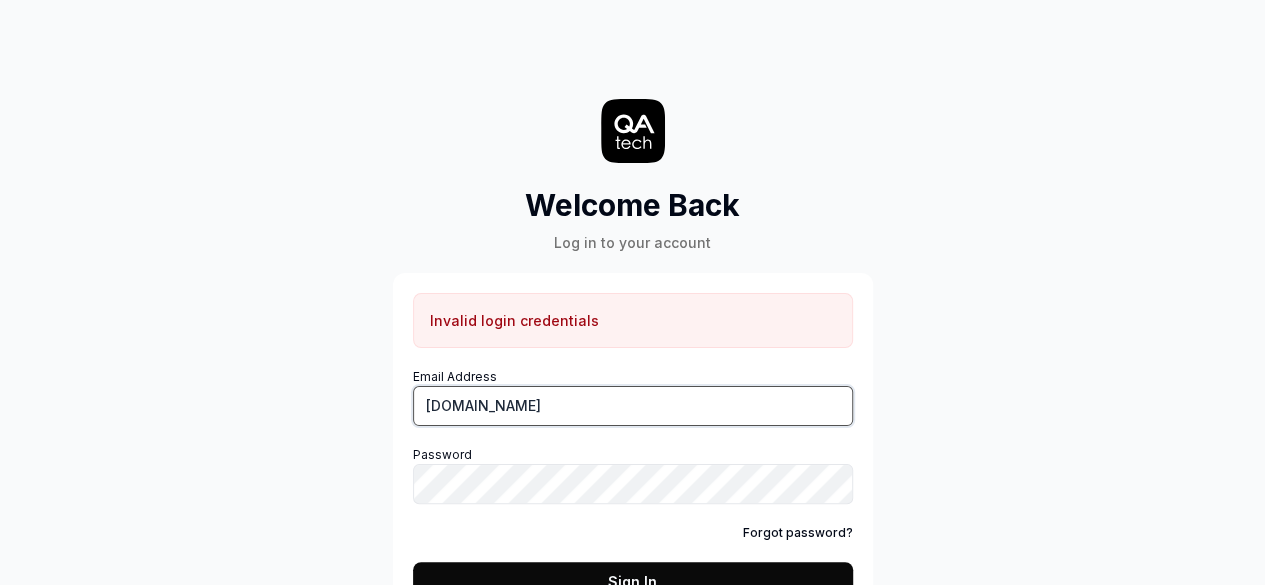 type on "[EMAIL_ADDRESS][DOMAIN_NAME]" 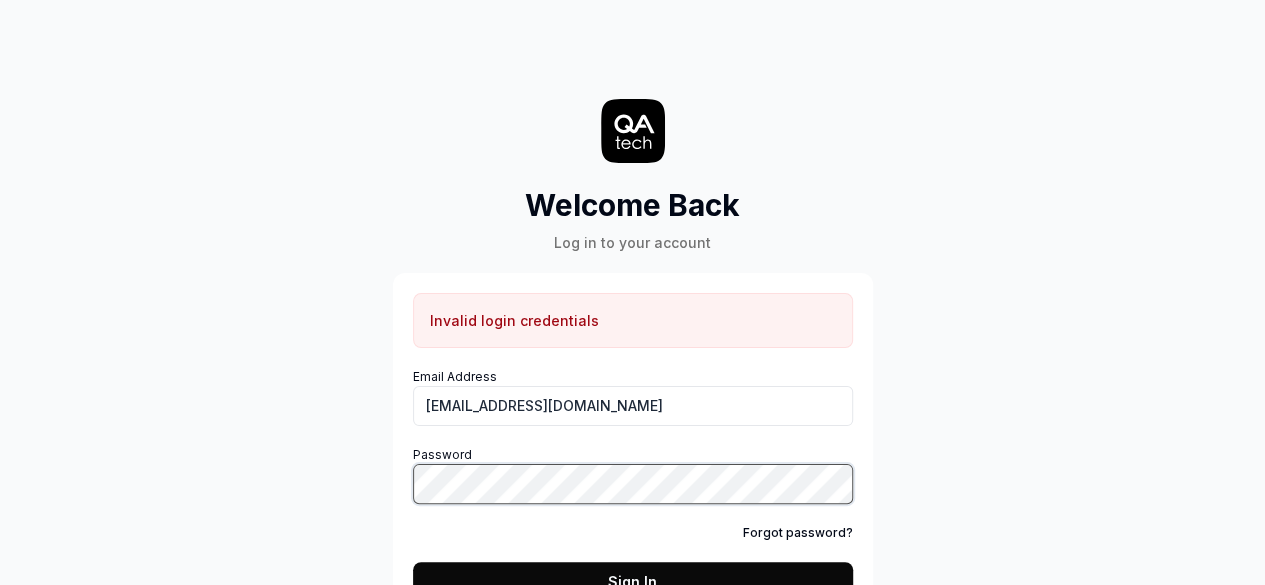 click on "Sign In" at bounding box center [633, 582] 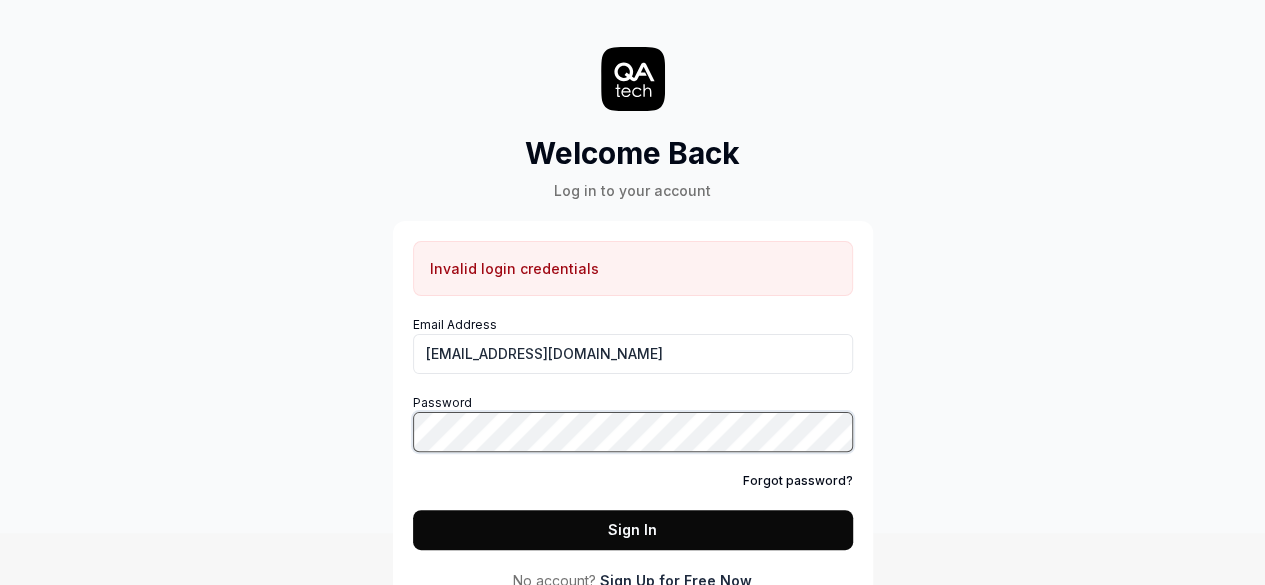 scroll, scrollTop: 76, scrollLeft: 0, axis: vertical 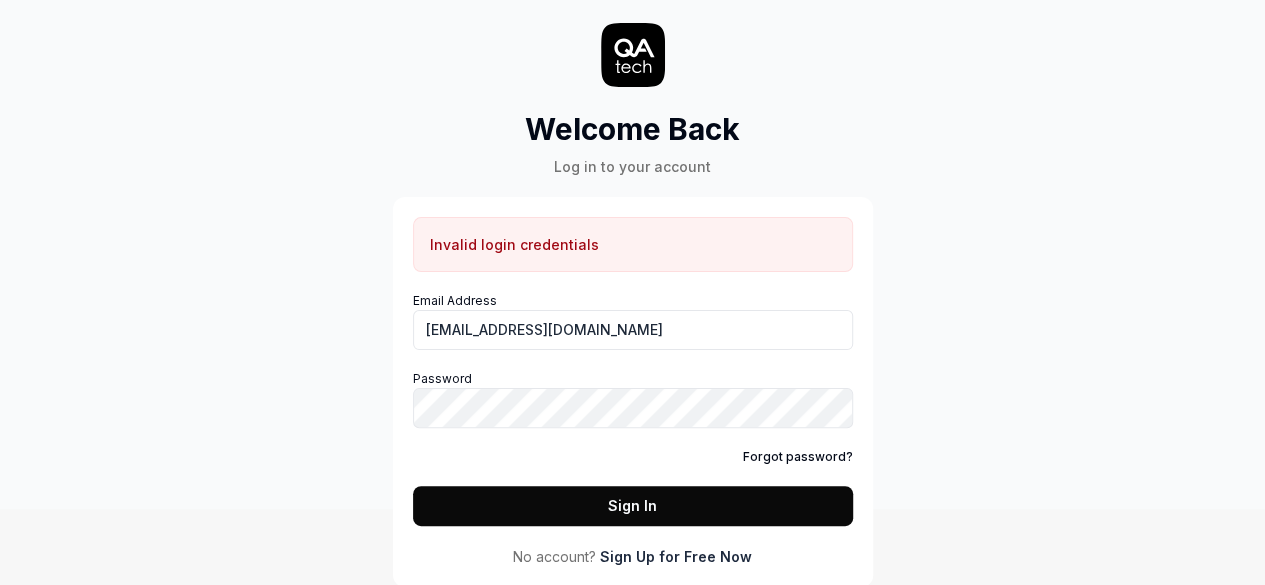 click on "Sign Up for Free Now" at bounding box center (676, 556) 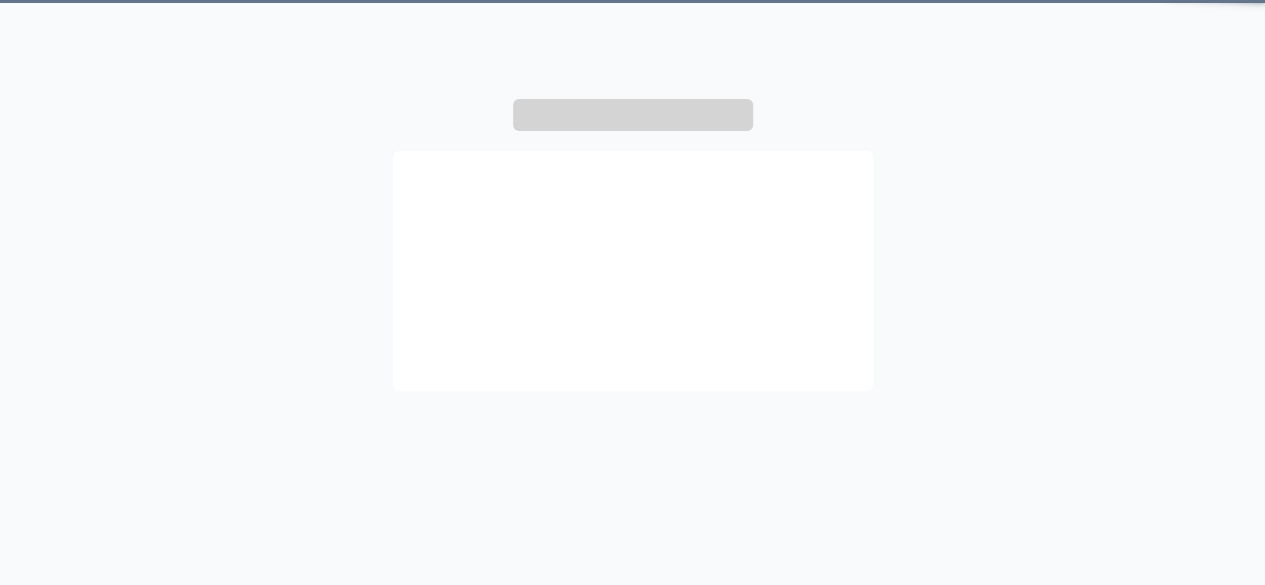 scroll, scrollTop: 0, scrollLeft: 0, axis: both 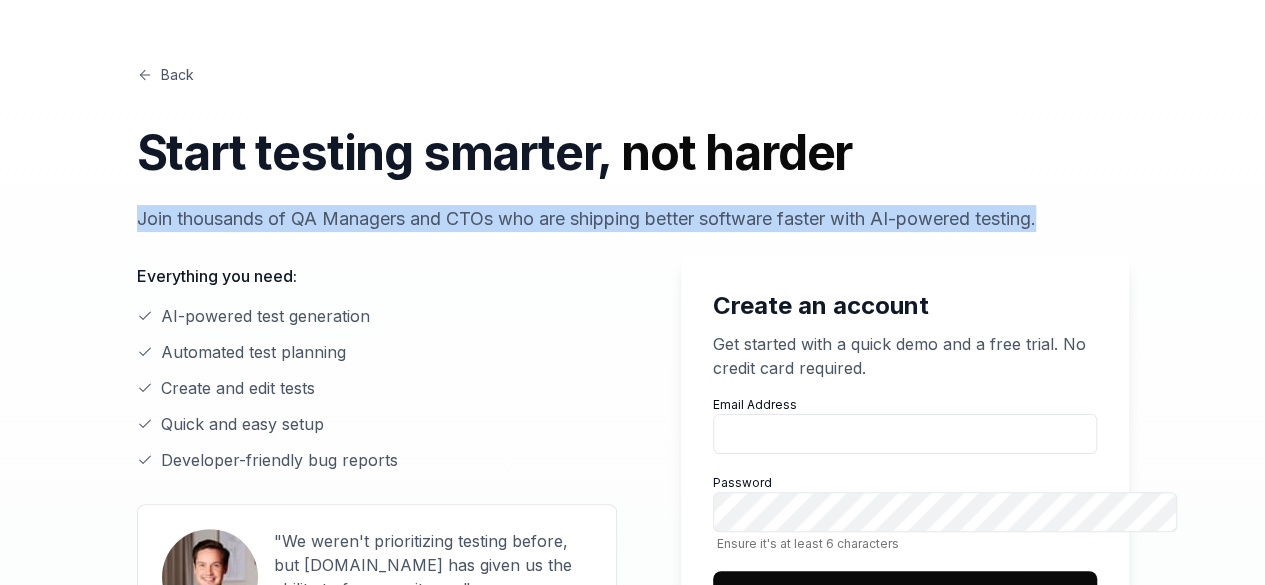 drag, startPoint x: 1250, startPoint y: 203, endPoint x: 1238, endPoint y: 139, distance: 65.11528 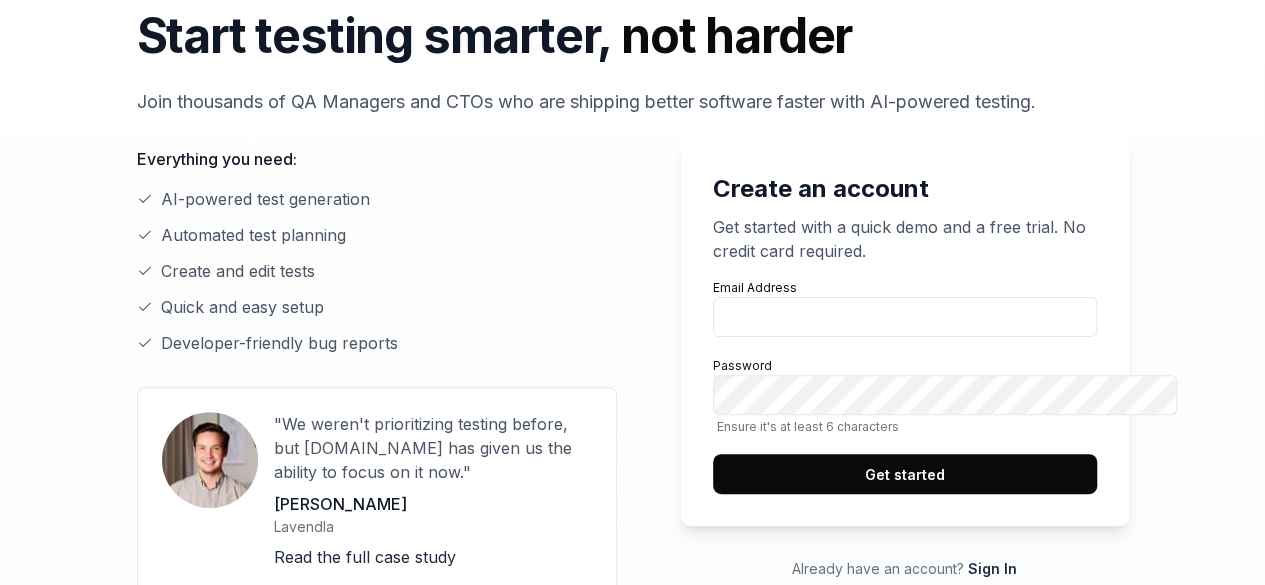 scroll, scrollTop: 115, scrollLeft: 0, axis: vertical 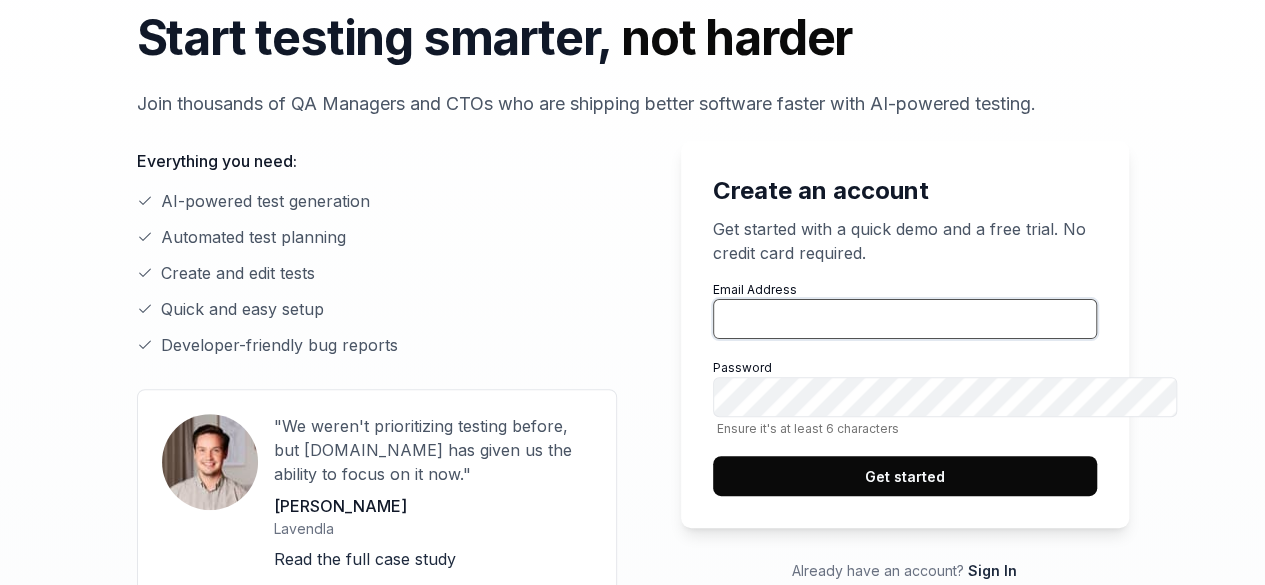 click on "Email Address" at bounding box center (905, 319) 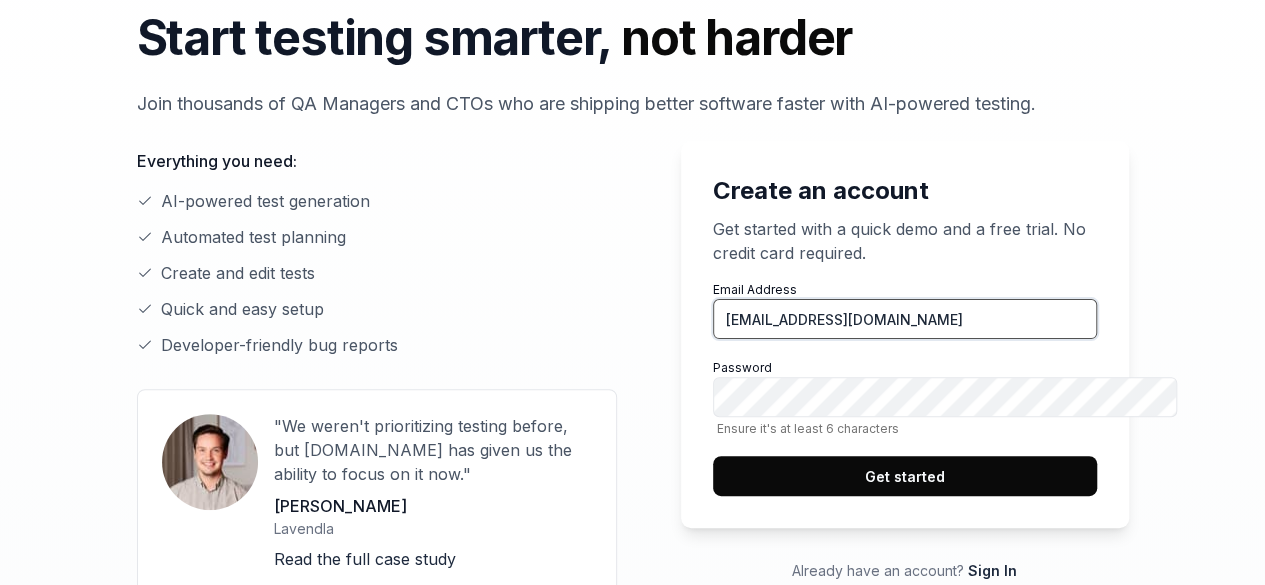 type on "[EMAIL_ADDRESS][DOMAIN_NAME]" 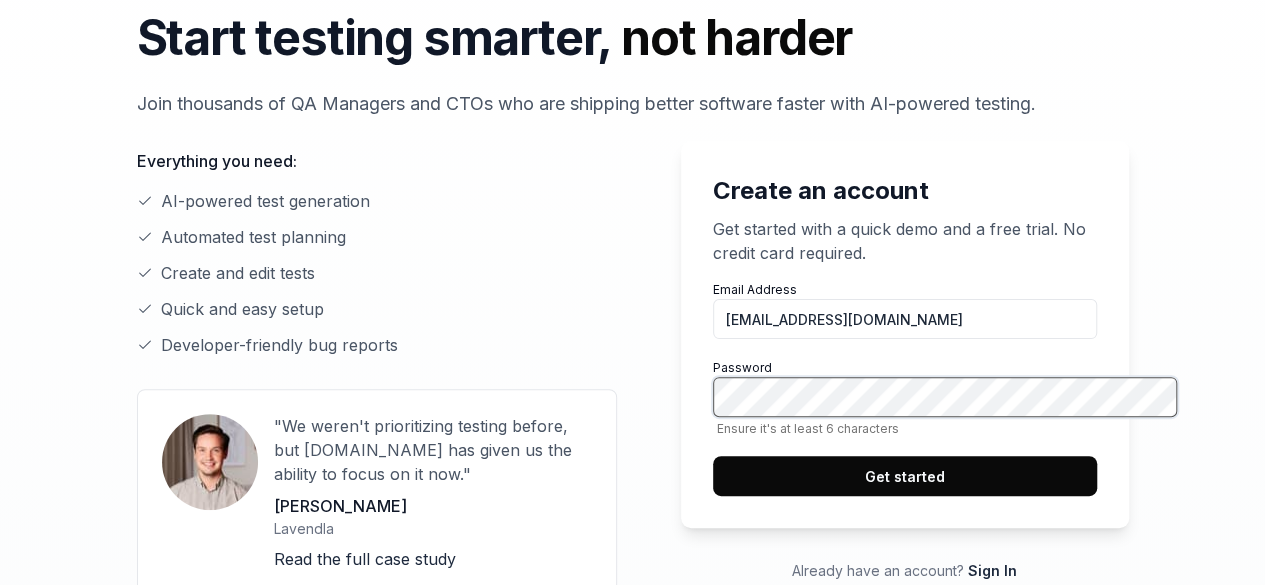 click on "Get started" at bounding box center [905, 476] 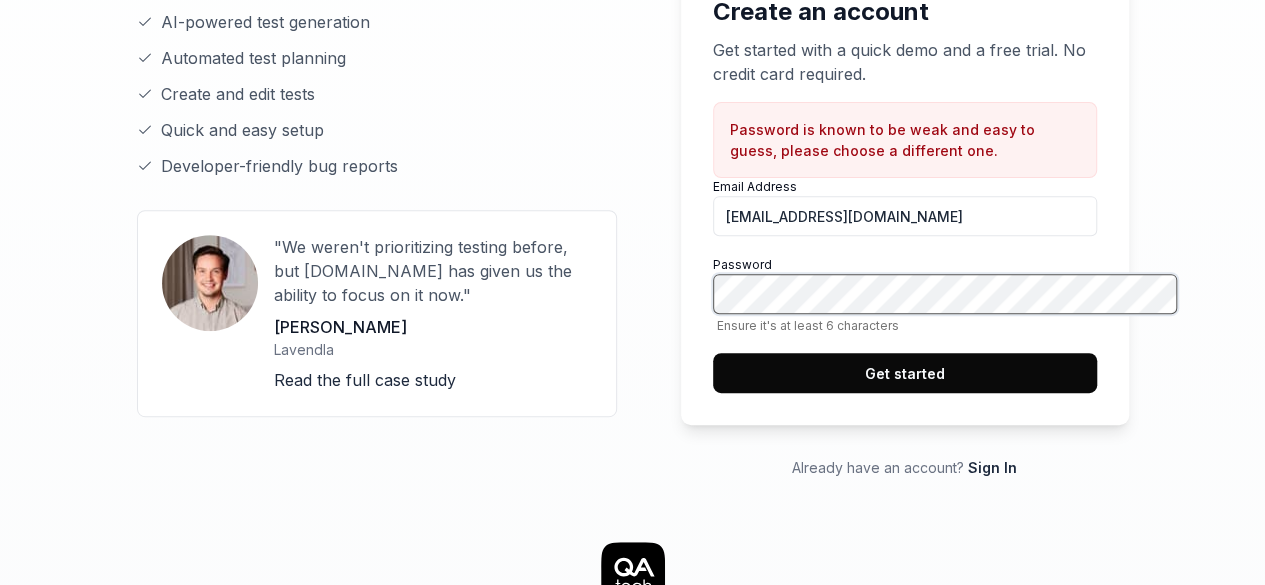 scroll, scrollTop: 298, scrollLeft: 0, axis: vertical 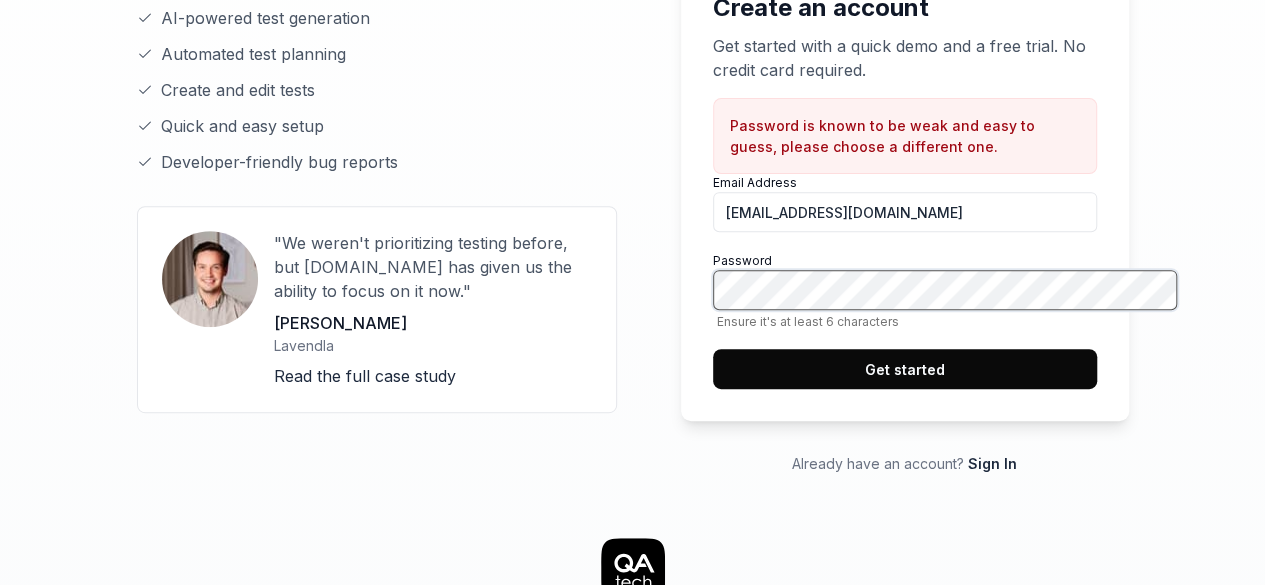 click on "Get started" at bounding box center [905, 369] 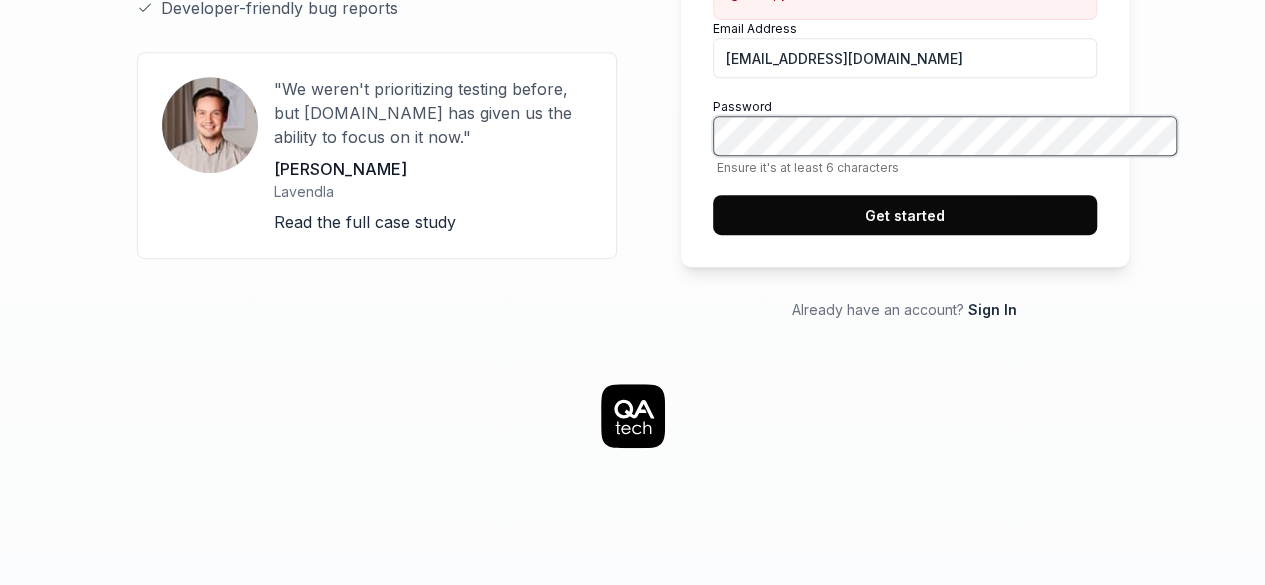 scroll, scrollTop: 0, scrollLeft: 0, axis: both 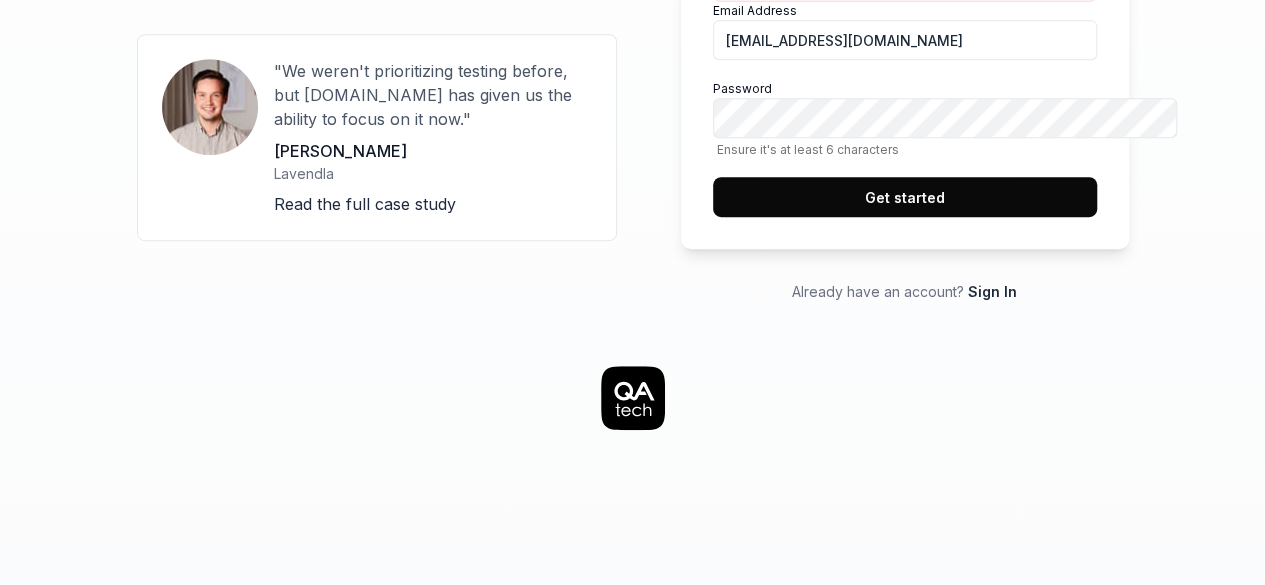 click on "Sign In" at bounding box center (992, 291) 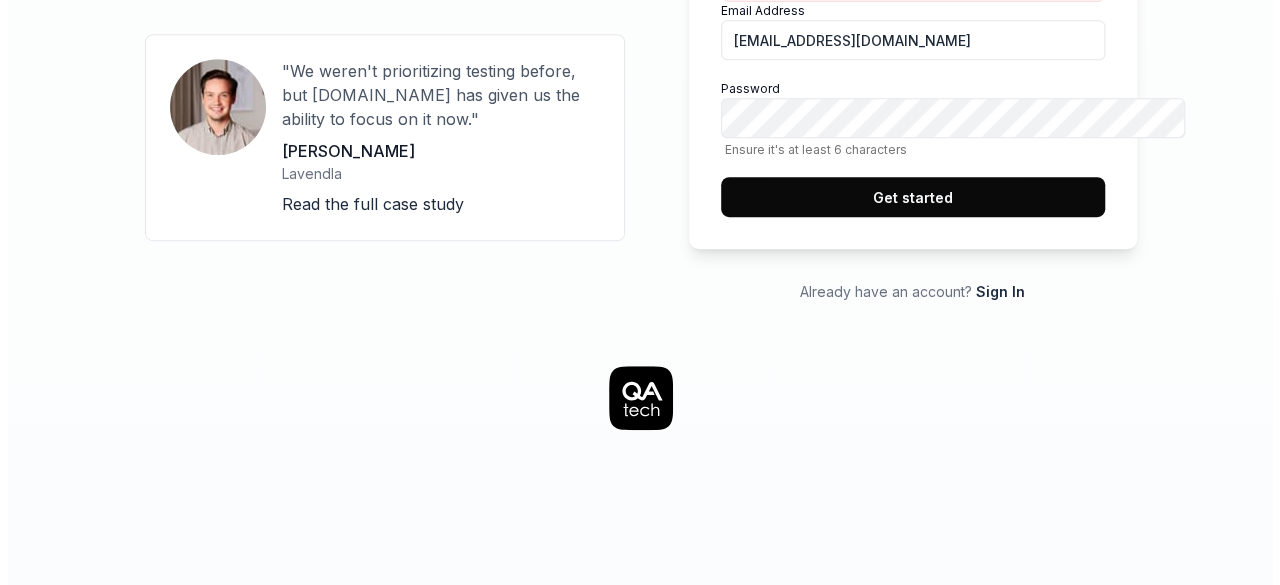 scroll, scrollTop: 0, scrollLeft: 0, axis: both 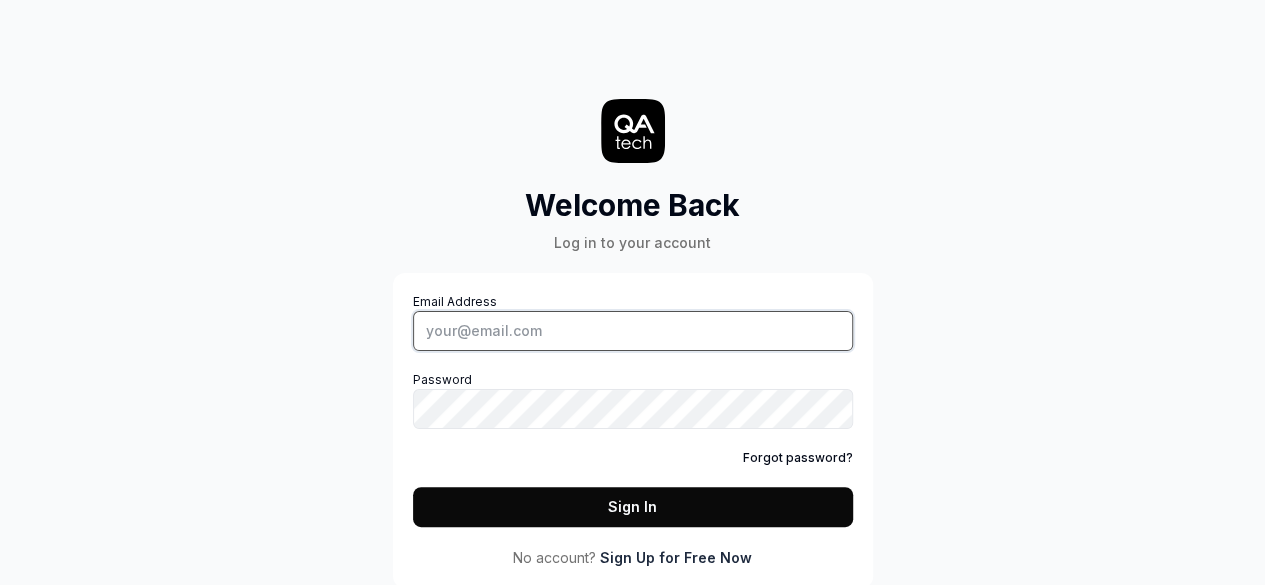 click on "Email Address" at bounding box center (633, 331) 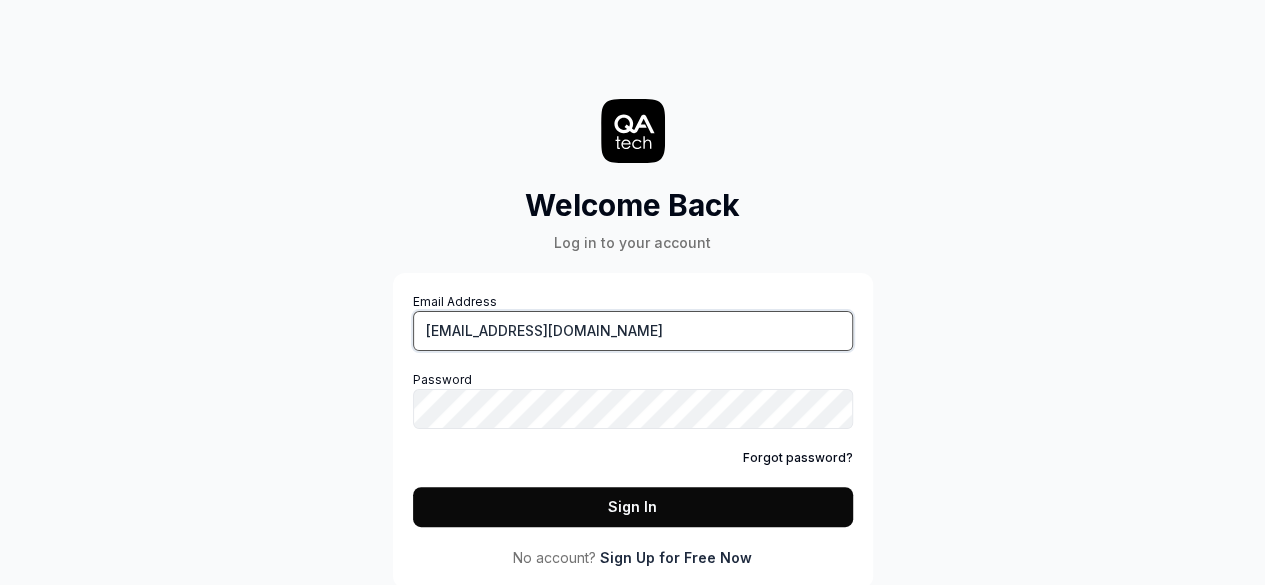 type on "[EMAIL_ADDRESS][DOMAIN_NAME]" 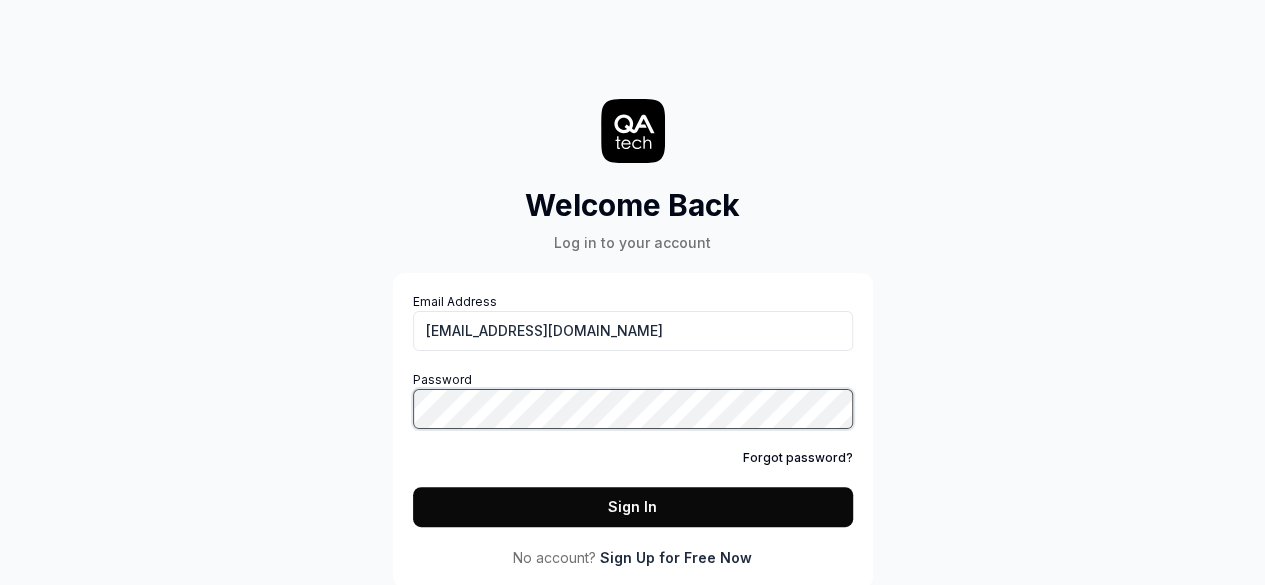 click on "Sign In" at bounding box center (633, 507) 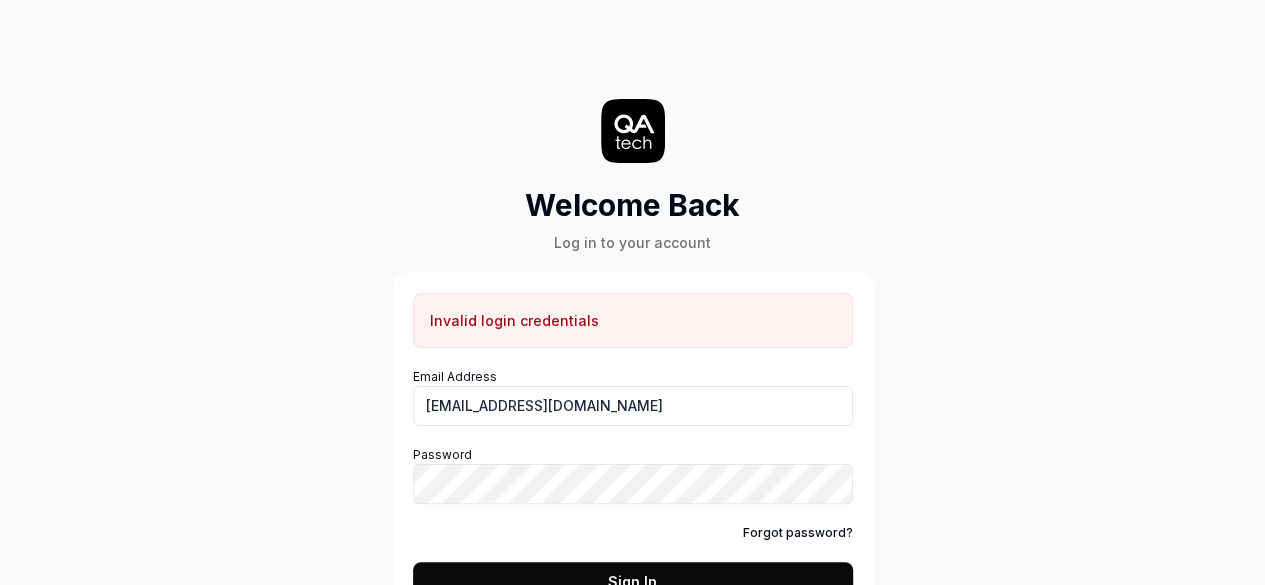 click on "Email Address kadiyalaswathi5@gmail.com Password Forgot password? Sign In" at bounding box center (633, 485) 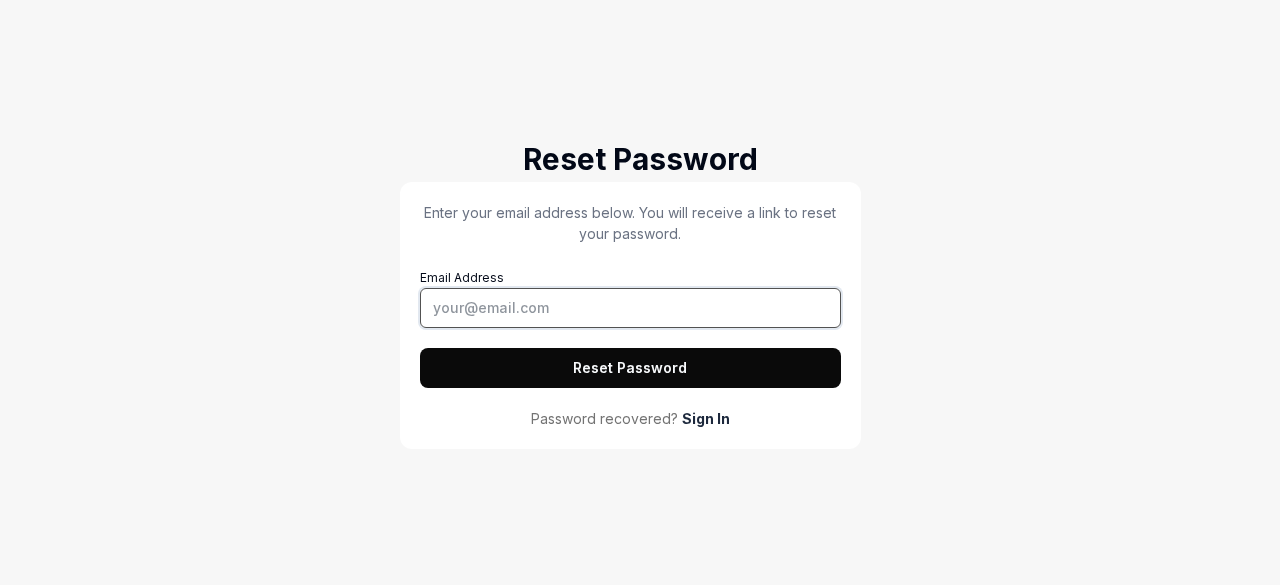 click on "Email Address" at bounding box center [630, 308] 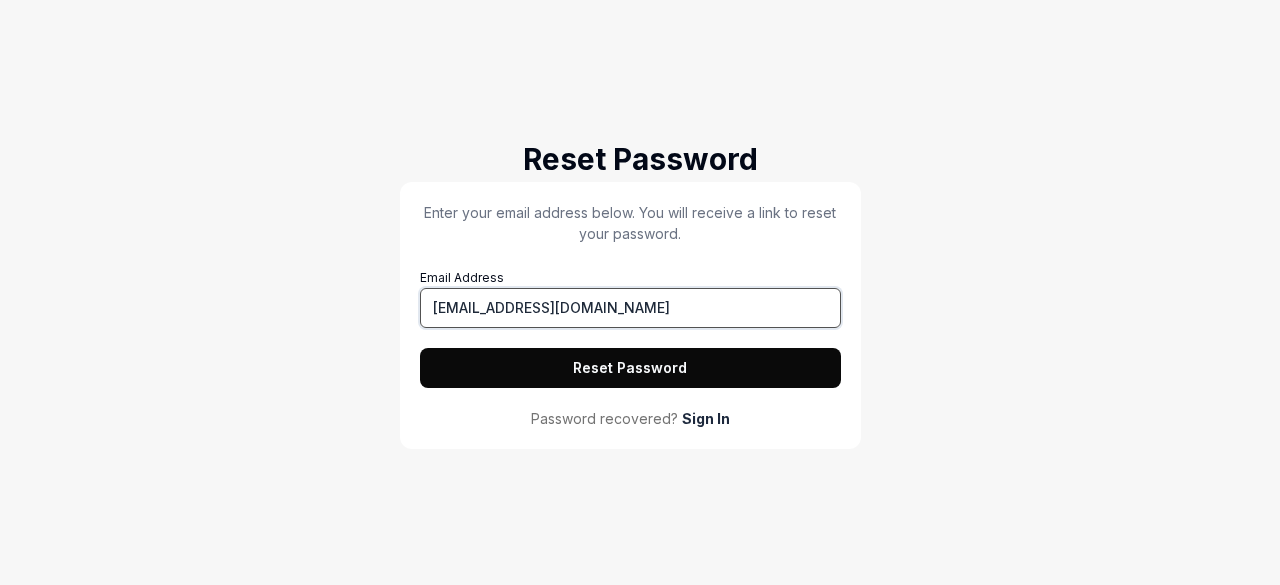 type on "[EMAIL_ADDRESS][DOMAIN_NAME]" 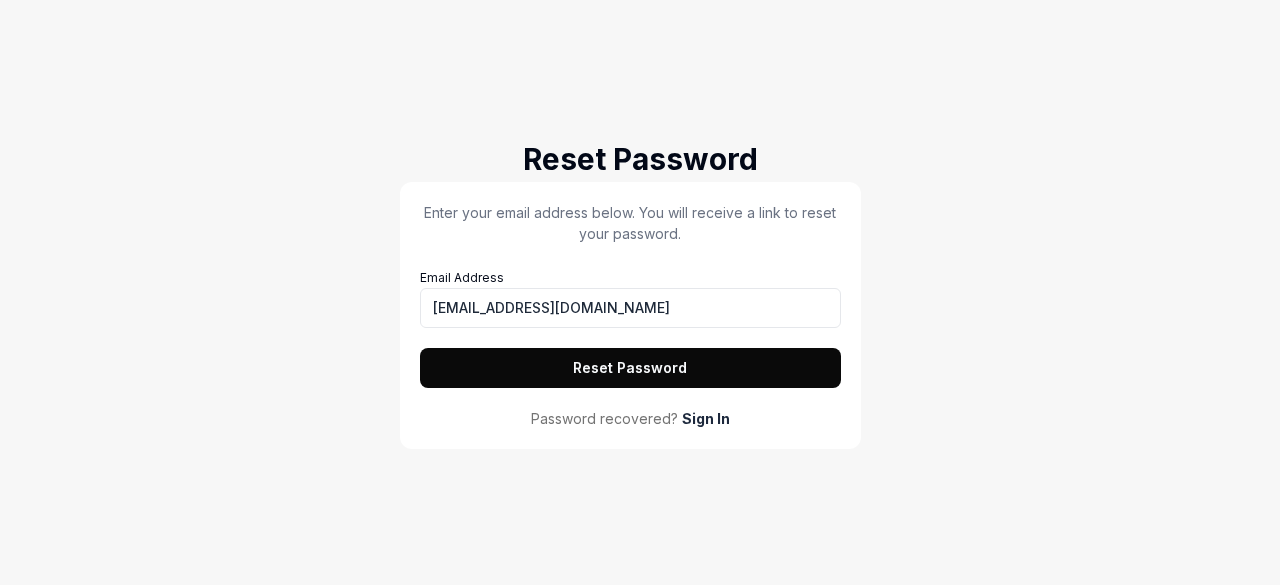 click on "Reset Password" at bounding box center (630, 368) 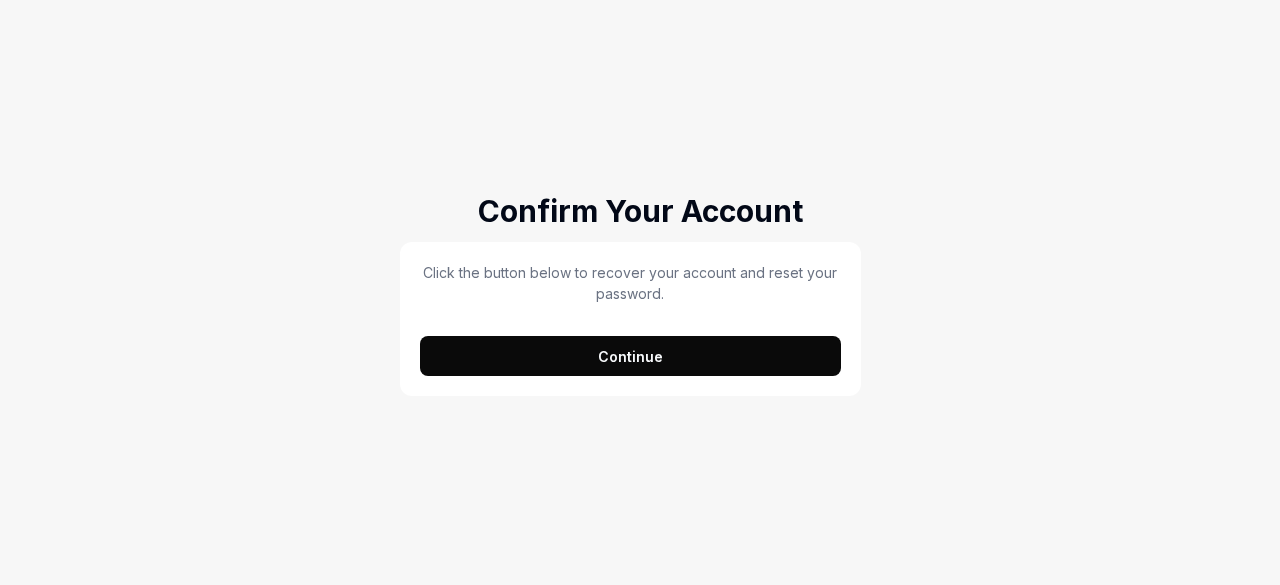 scroll, scrollTop: 0, scrollLeft: 0, axis: both 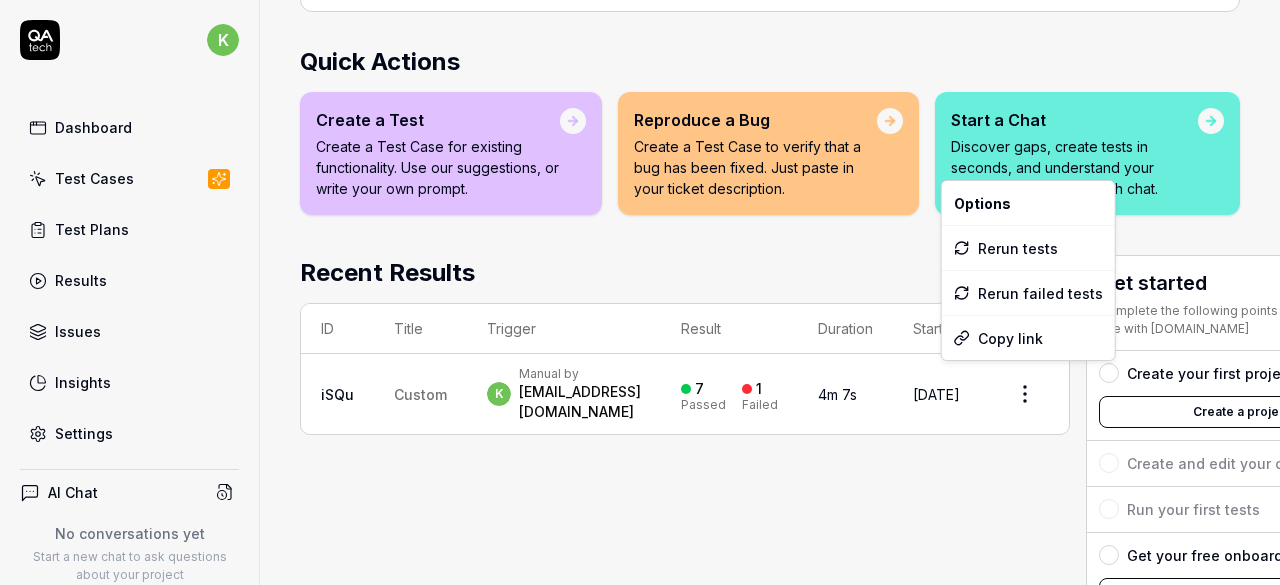 click on "k Dashboard Test Cases Test Plans Results Issues Insights Settings AI Chat No conversations yet Start a new chat to ask questions about your project New Test Runs 1  of  10 This is just a trial, upgrade for more tests! You have almost reached the limit for the trial. Upgrade Now Book a call with us Documentation s student Demo CRM Collapse Sidebar DEMO PROJECT Home Free Plan Home Free Plan Demo CRM We have new tests for you! Dismiss Add Test Case Run Tests Active Tests 9 Run count 1 Test Case Executions 8 Last Run [DATE] Quick Actions Create a Test Create a Test Case for existing functionality. Use our suggestions, or write your own prompt. Reproduce a Bug Create a Test Case to verify that a bug has been fixed. Just paste in your ticket description. Start a Chat Discover gaps, create tests in seconds, and understand your product better. All through chat. Recent Results See all ID Title Trigger Result Duration Started iSQu Custom k Manual by [EMAIL_ADDRESS][DOMAIN_NAME] 7 Passed 1 Failed 4m 7s [DATE]" at bounding box center [640, 292] 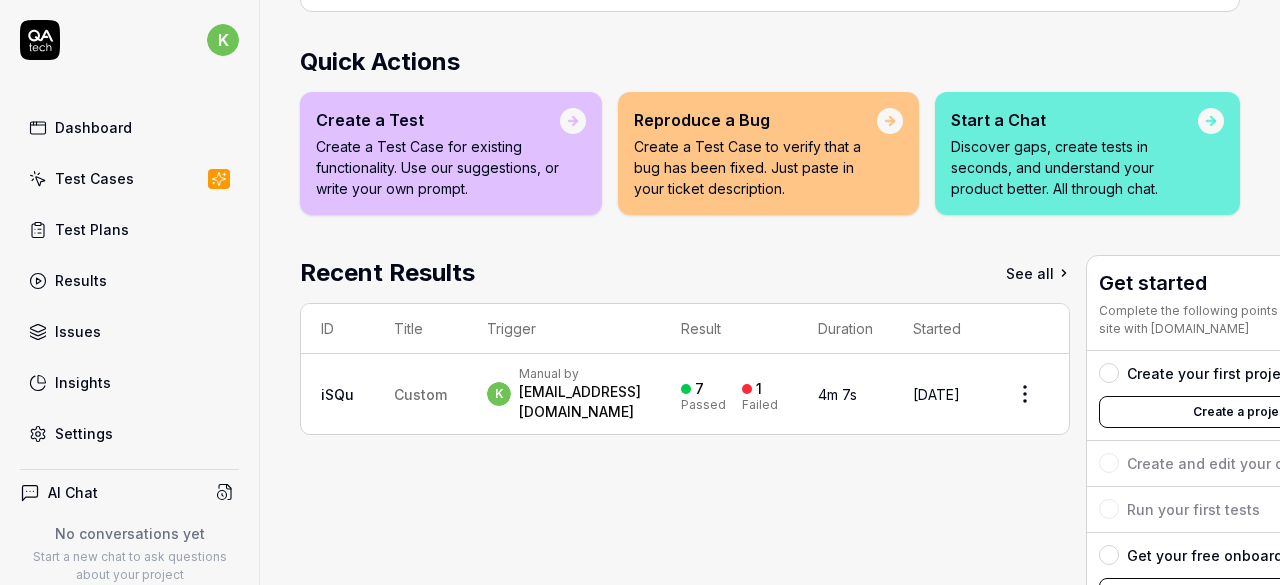 click on "k Dashboard Test Cases Test Plans Results Issues Insights Settings AI Chat No conversations yet Start a new chat to ask questions about your project New Test Runs 1  of  10 This is just a trial, upgrade for more tests! You have almost reached the limit for the trial. Upgrade Now Book a call with us Documentation s student Demo CRM Collapse Sidebar DEMO PROJECT Home Free Plan Home Free Plan Demo CRM We have new tests for you! Dismiss Add Test Case Run Tests Active Tests 9 Run count 1 Test Case Executions 8 Last Run [DATE] Quick Actions Create a Test Create a Test Case for existing functionality. Use our suggestions, or write your own prompt. Reproduce a Bug Create a Test Case to verify that a bug has been fixed. Just paste in your ticket description. Start a Chat Discover gaps, create tests in seconds, and understand your product better. All through chat. Recent Results See all ID Title Trigger Result Duration Started iSQu Custom k Manual by [EMAIL_ADDRESS][DOMAIN_NAME] 7 Passed 1 Failed 4m 7s [DATE]" at bounding box center [640, 292] 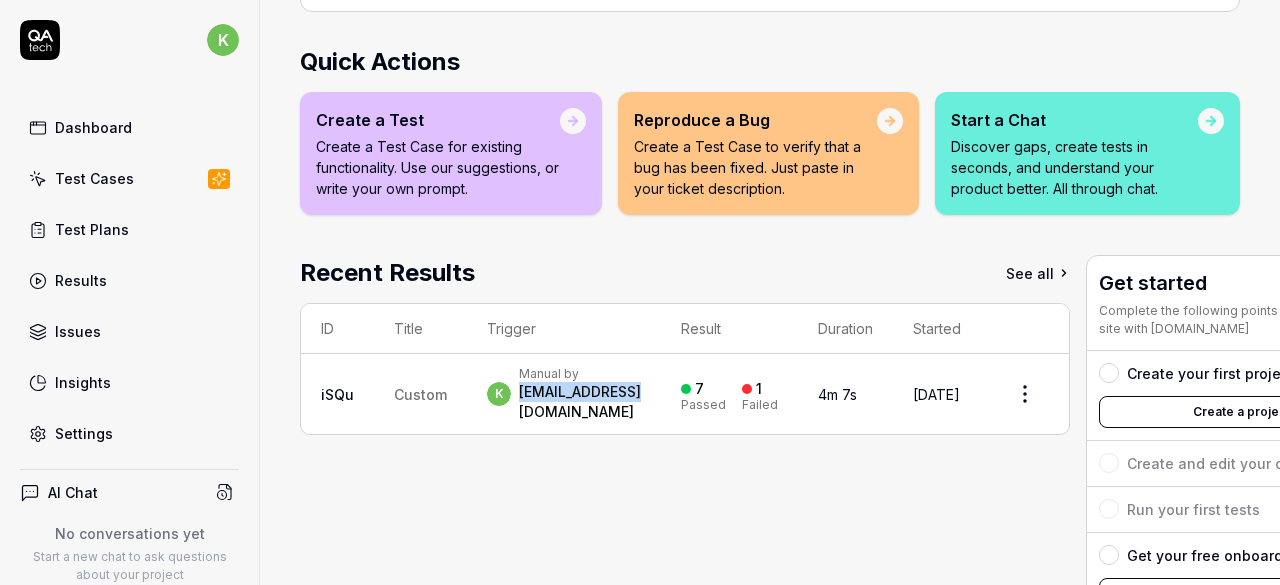 scroll, scrollTop: 0, scrollLeft: 0, axis: both 